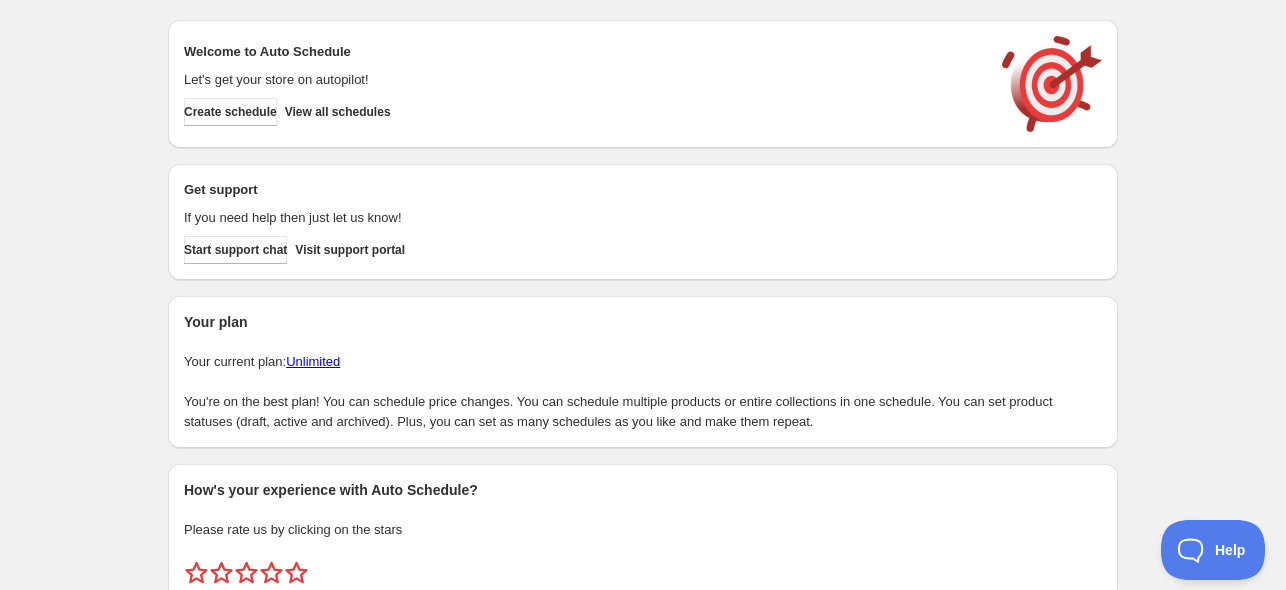 scroll, scrollTop: 0, scrollLeft: 0, axis: both 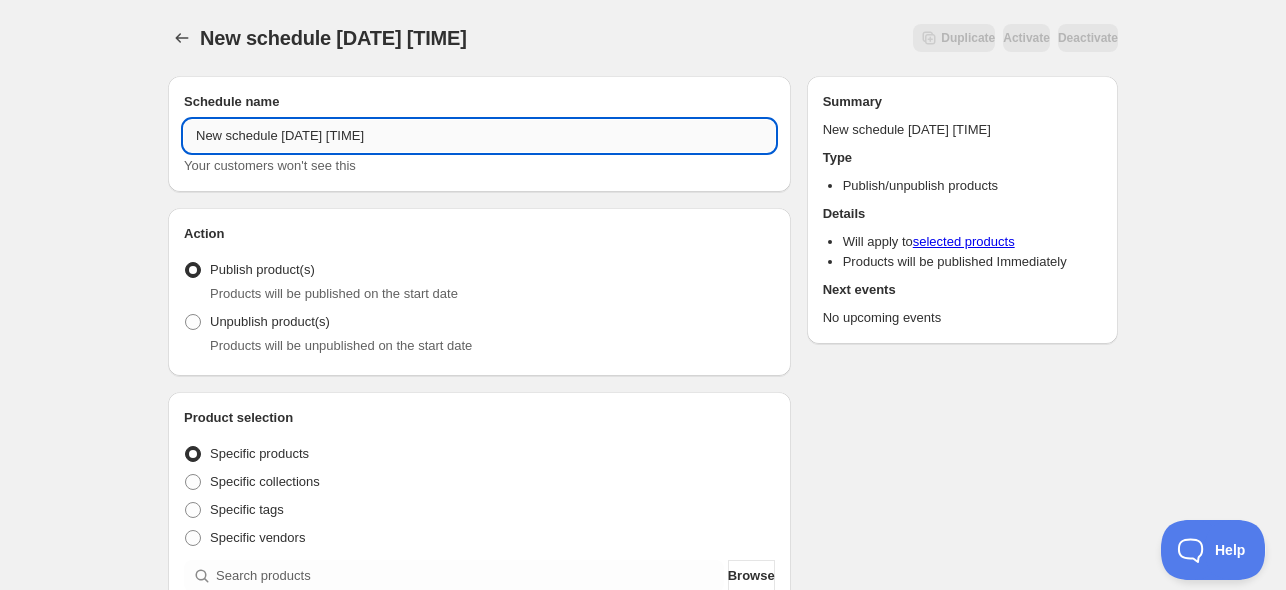 click on "New schedule [DATE] [TIME]" at bounding box center [479, 136] 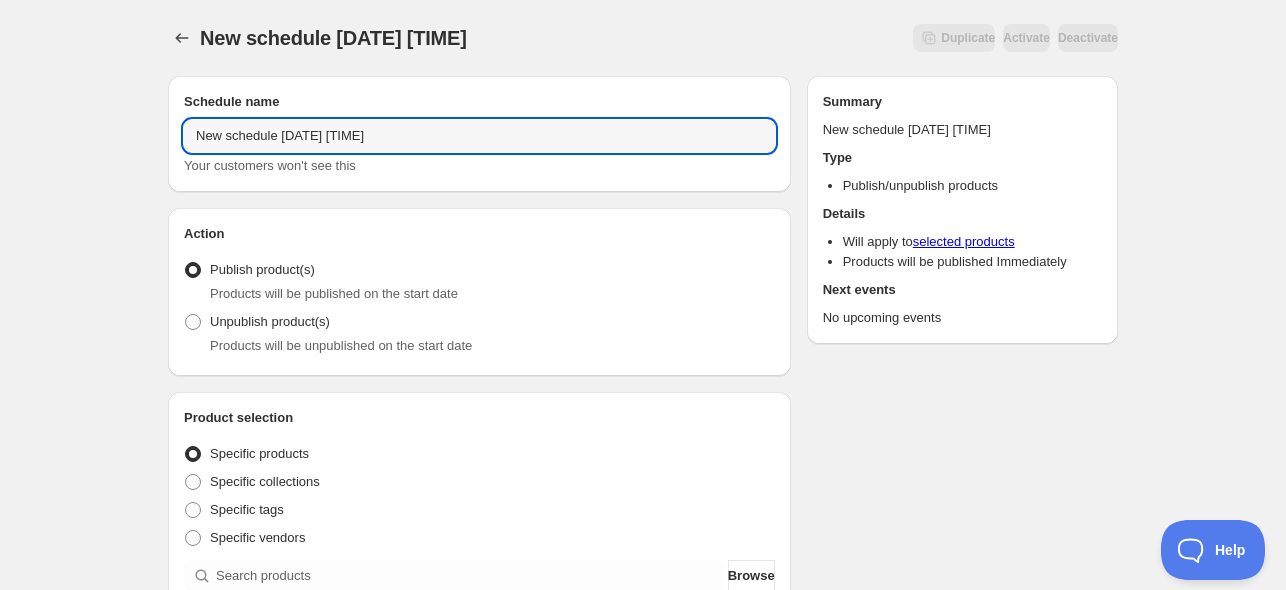 drag, startPoint x: 428, startPoint y: 135, endPoint x: 66, endPoint y: 127, distance: 362.08838 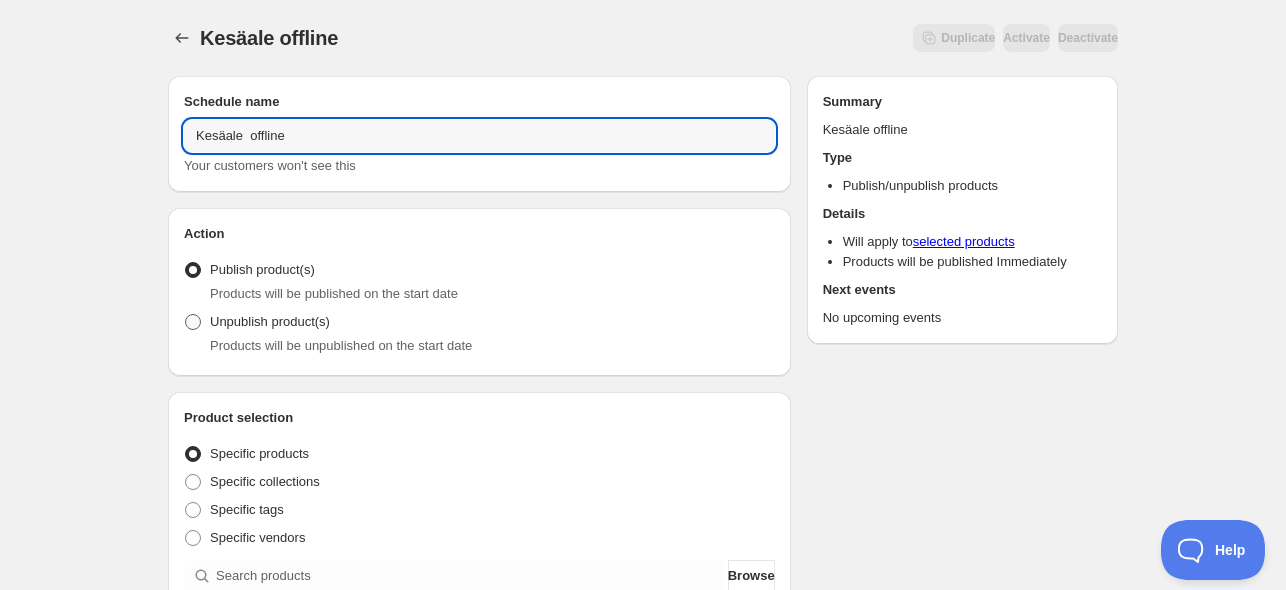 type on "Kesäale  offline" 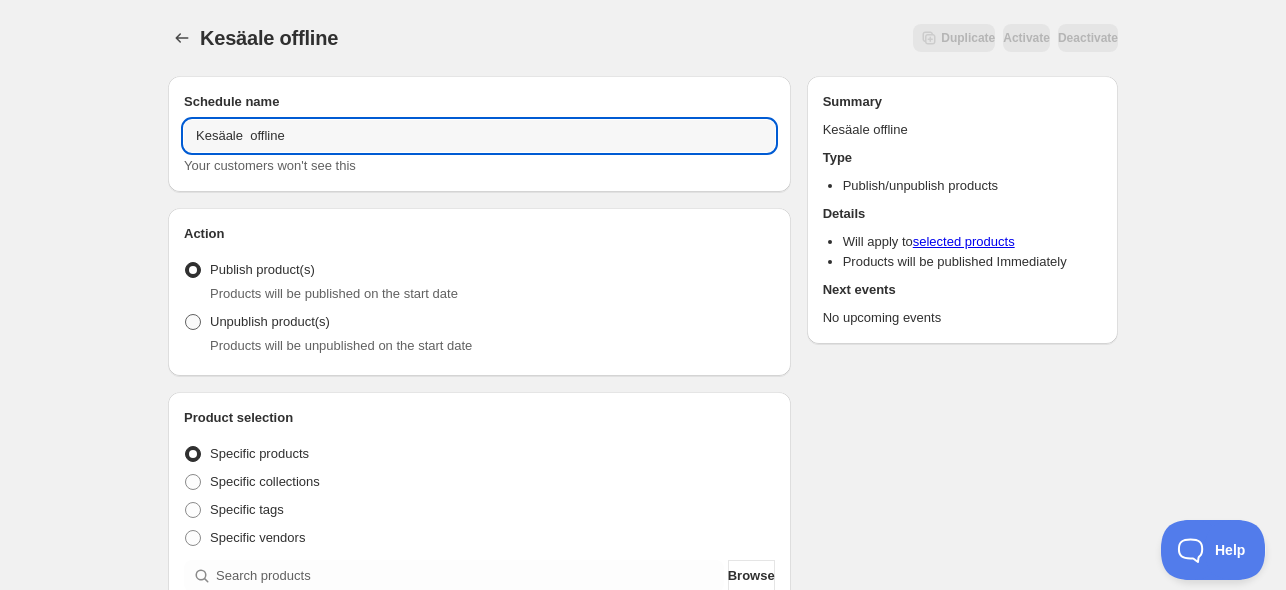 radio on "true" 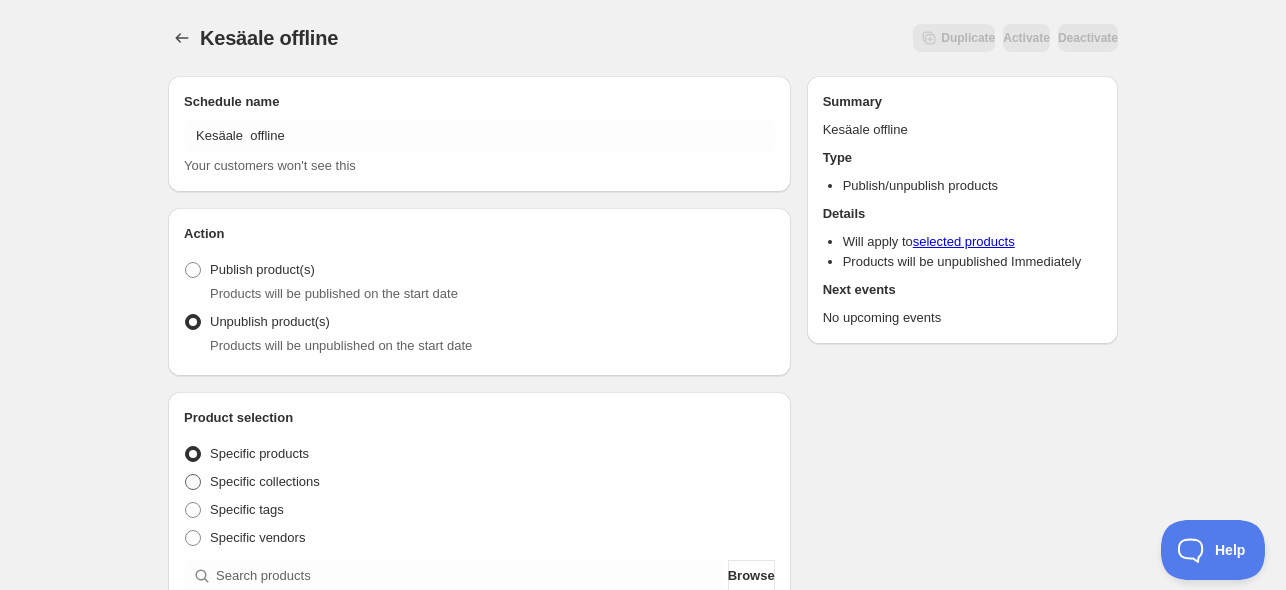 click on "Specific collections" at bounding box center (265, 481) 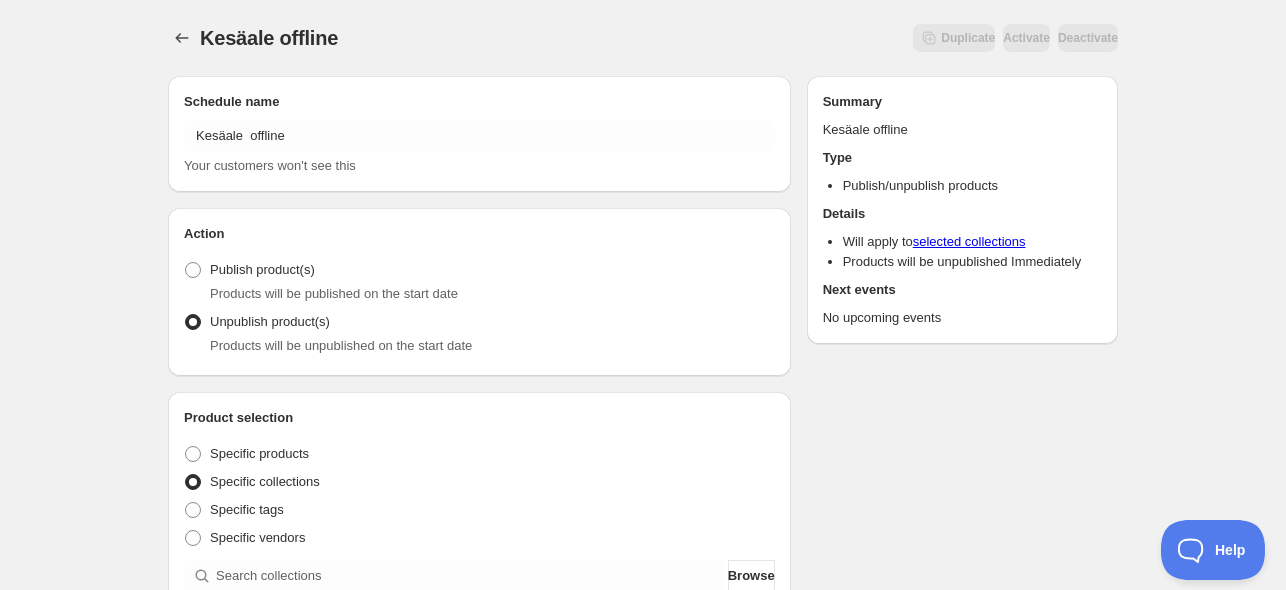 scroll, scrollTop: 400, scrollLeft: 0, axis: vertical 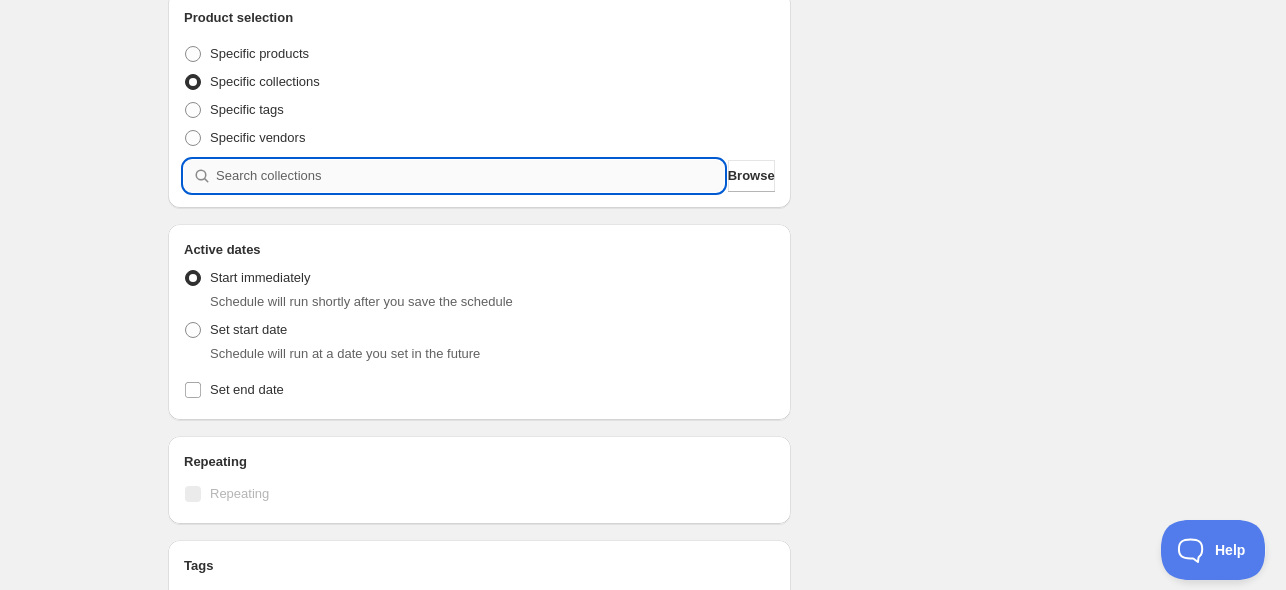 click at bounding box center [470, 176] 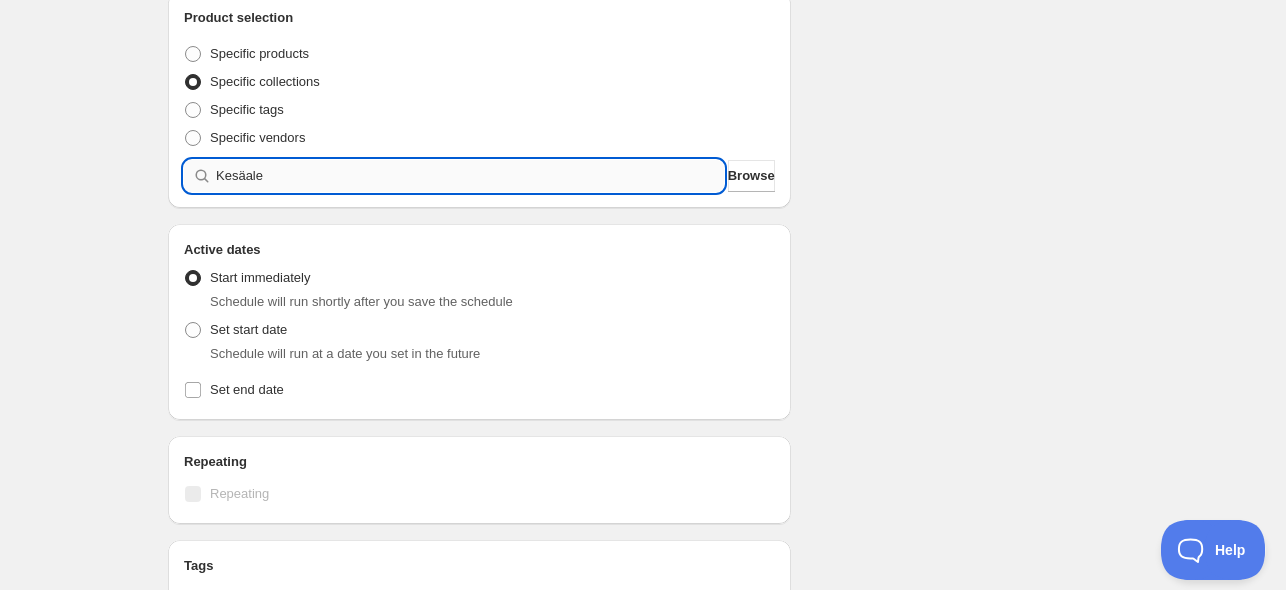 type 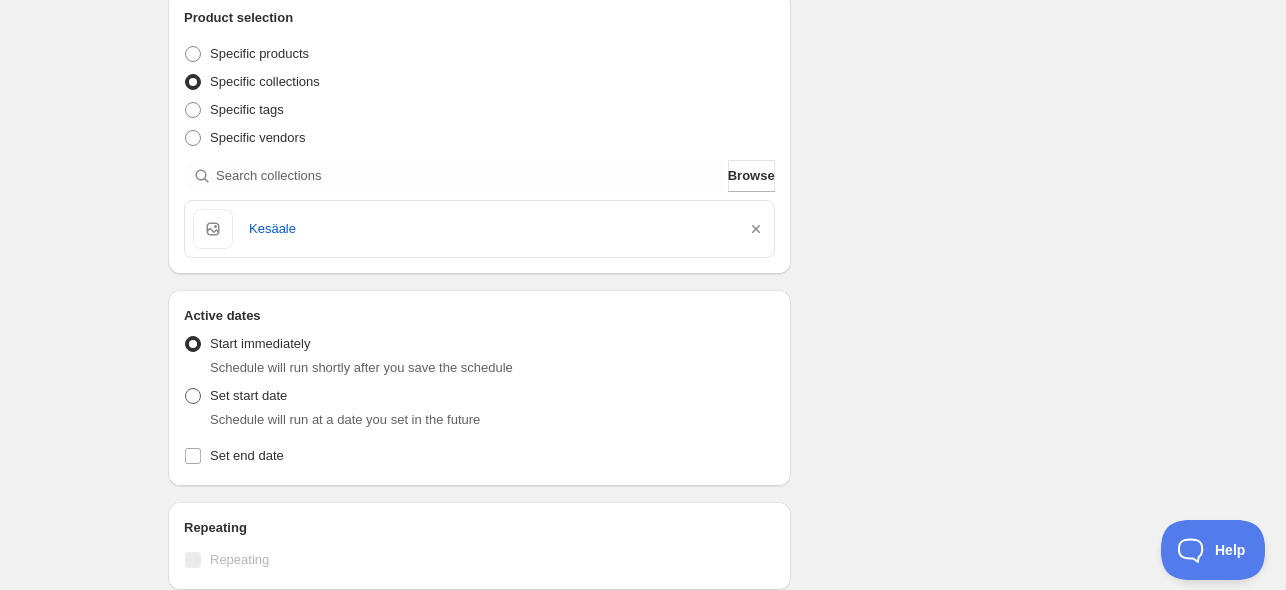 click on "Set start date" at bounding box center [248, 395] 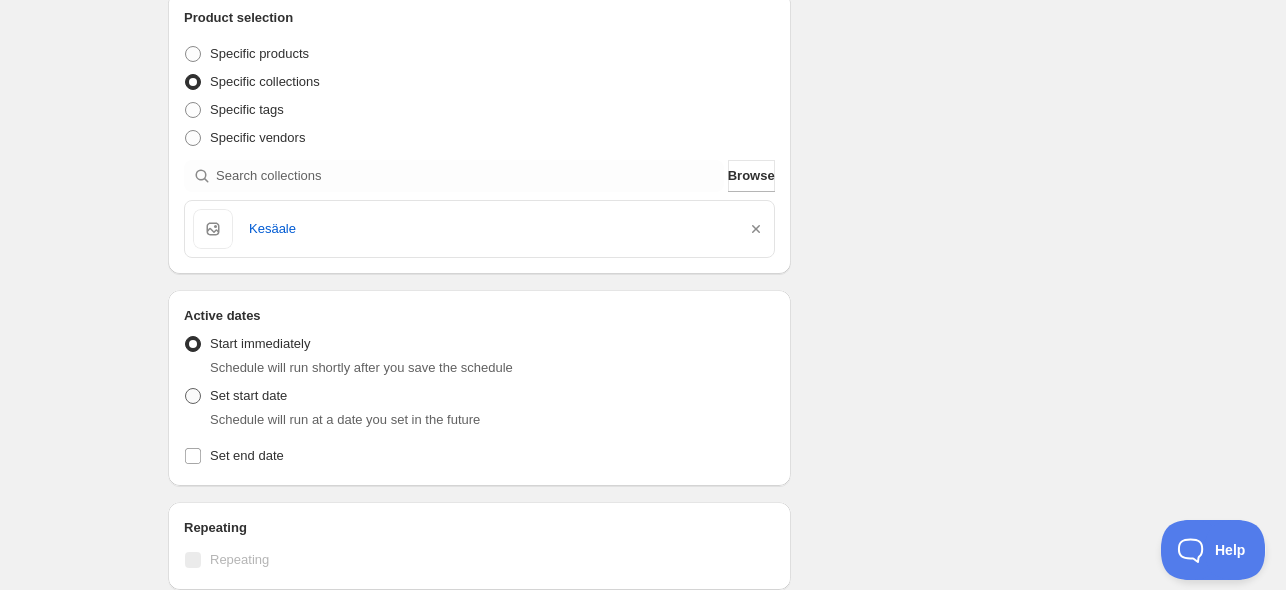 radio on "true" 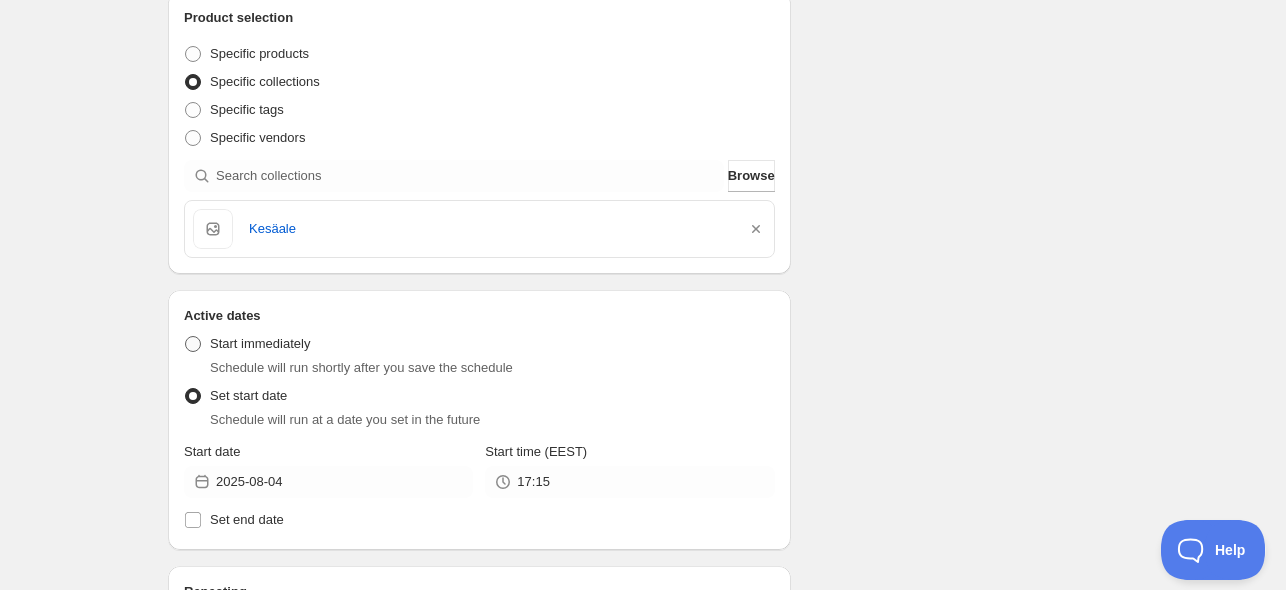 click on "Start immediately" at bounding box center [260, 343] 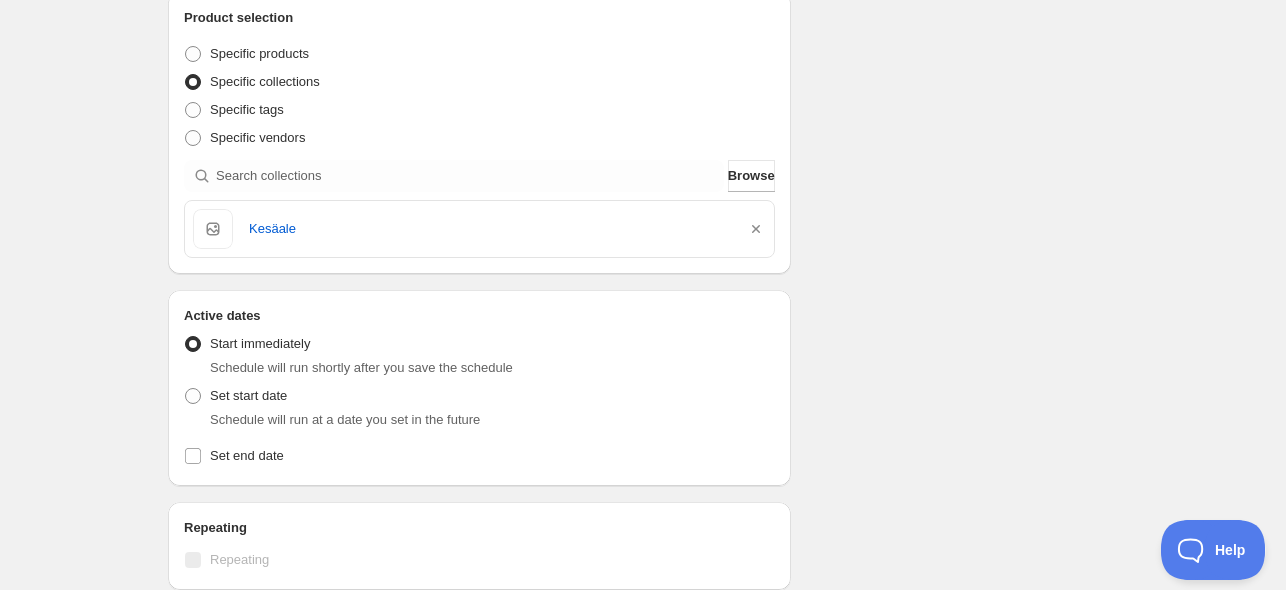 click on "Schedule name Kesäale  offline Your customers won't see this Action Action Publish product(s) Products will be published on the start date Unpublish product(s) Products will be unpublished on the start date Product selection Entity type Specific products Specific collections Specific tags Specific vendors Browse Kesäale Active dates Active Date Type Start immediately Schedule will run shortly after you save the schedule Set start date Schedule will run at a date you set in the future Set end date Repeating Repeating Ok Cancel Every 1 Date range Days Weeks Months Years Days Ends Never On specific date After a number of occurances Tags Add/remove tags to products for the duration of the schedule Countdown timer Show a countdown timer on the product page The countdown timer will show the time remaining until the end of the schedule. Remember to add the Countdown Timer block to your theme and configure it to your liking. Open theme editor Anything else? Sales channel Unpublish action Unpublish action Summary" at bounding box center (635, 403) 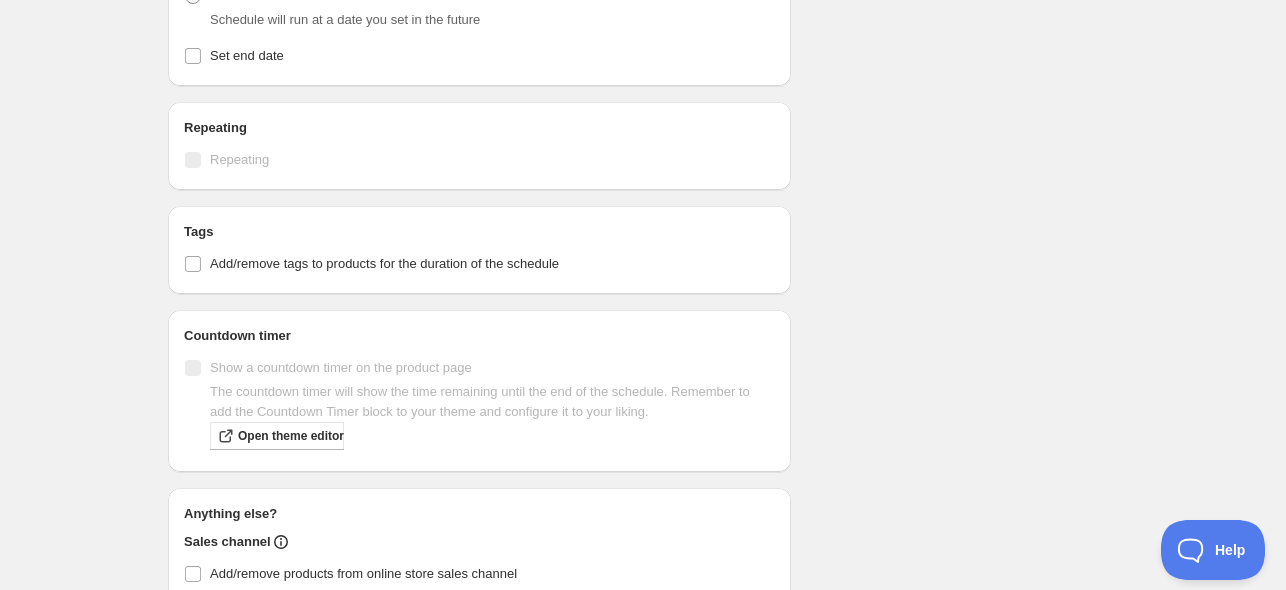 scroll, scrollTop: 992, scrollLeft: 0, axis: vertical 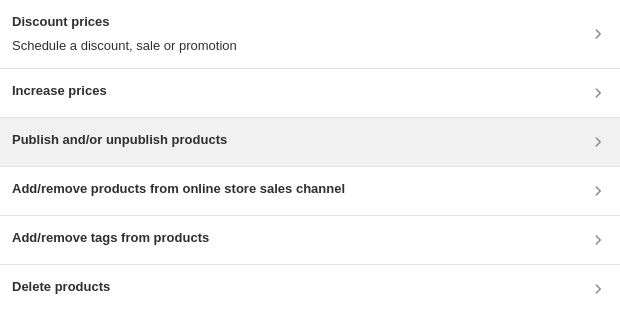 click on "Publish and/or unpublish products" at bounding box center [119, 140] 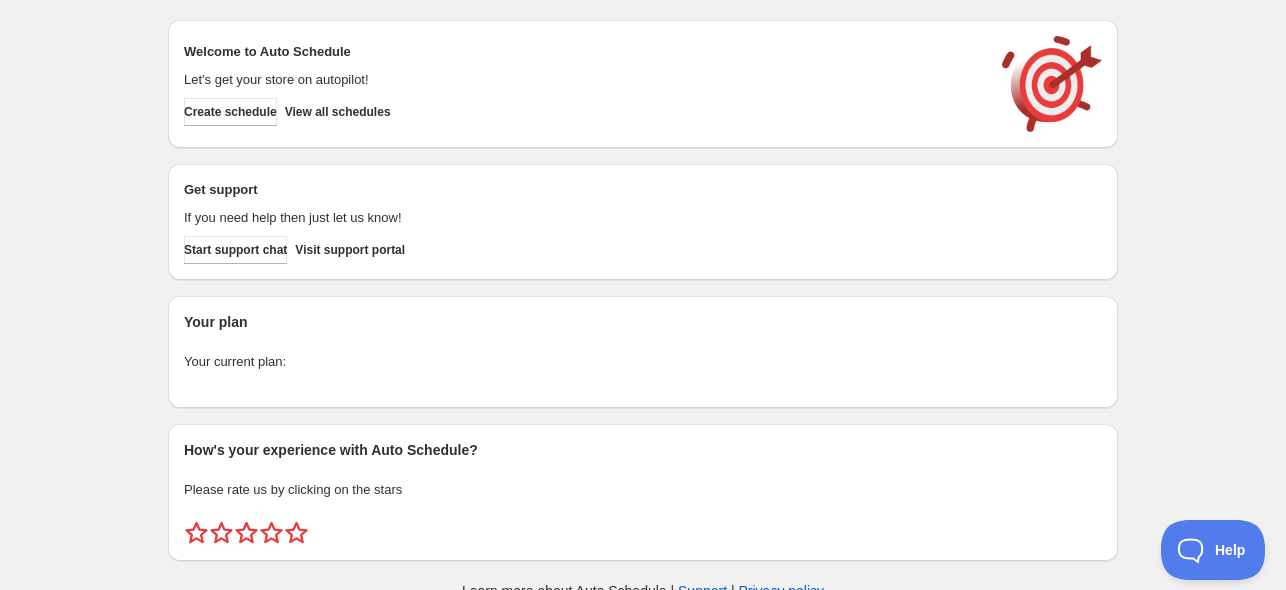 scroll, scrollTop: 0, scrollLeft: 0, axis: both 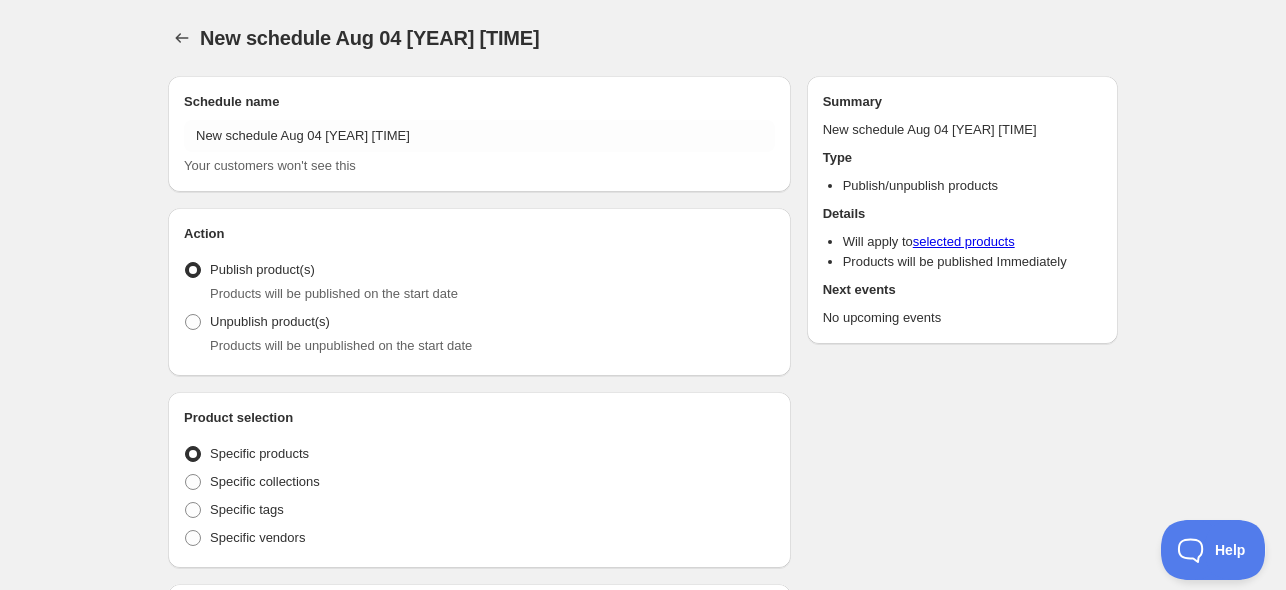 radio on "true" 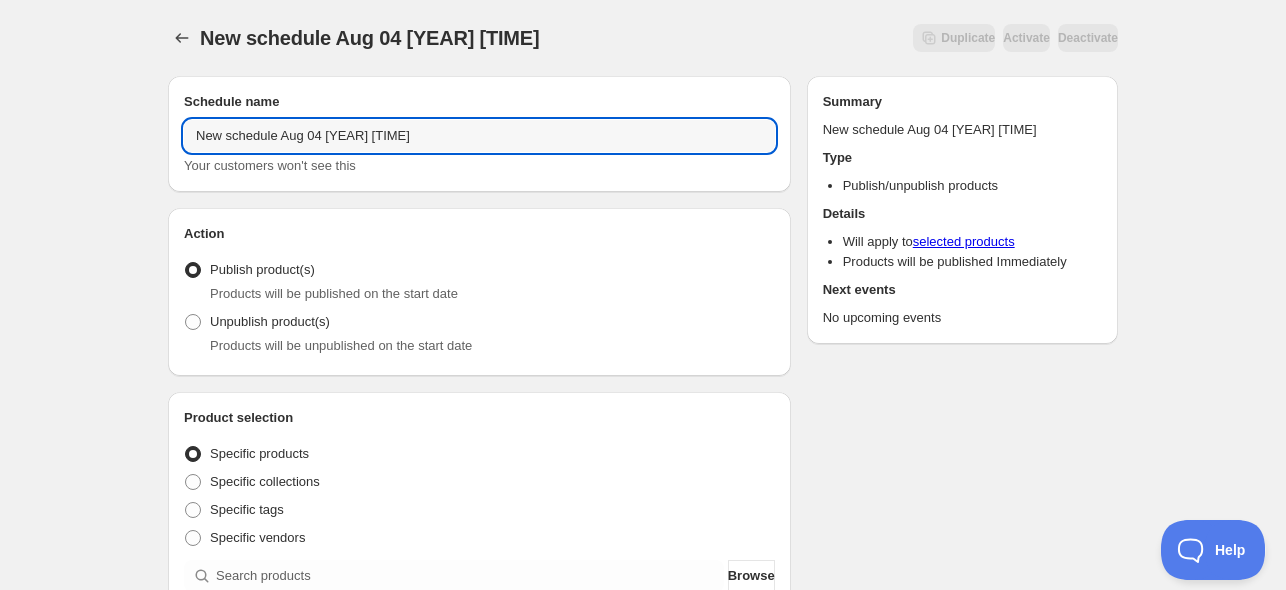 drag, startPoint x: 409, startPoint y: 130, endPoint x: 110, endPoint y: 126, distance: 299.02676 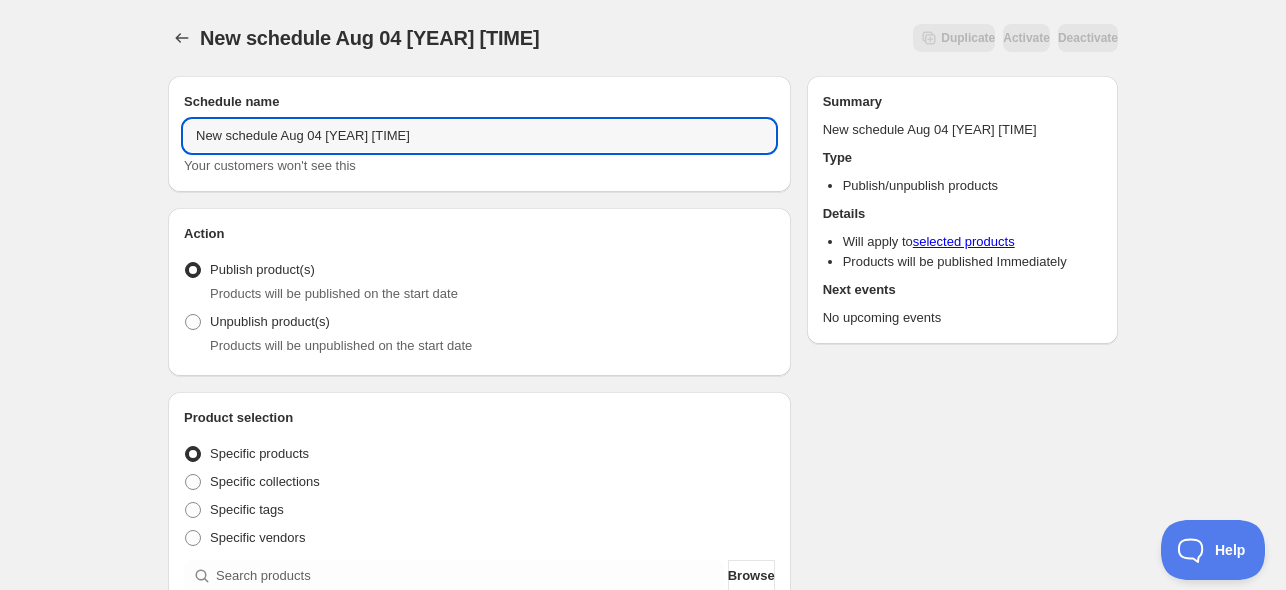 paste on "Sommersalg" 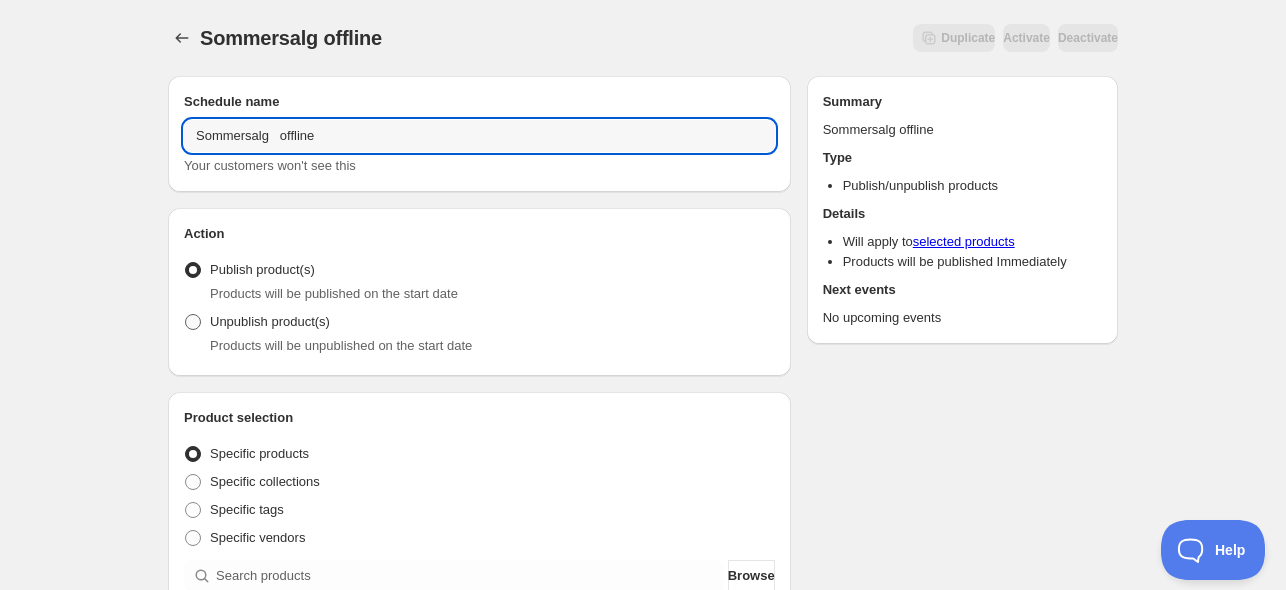 type on "Sommersalg   offline" 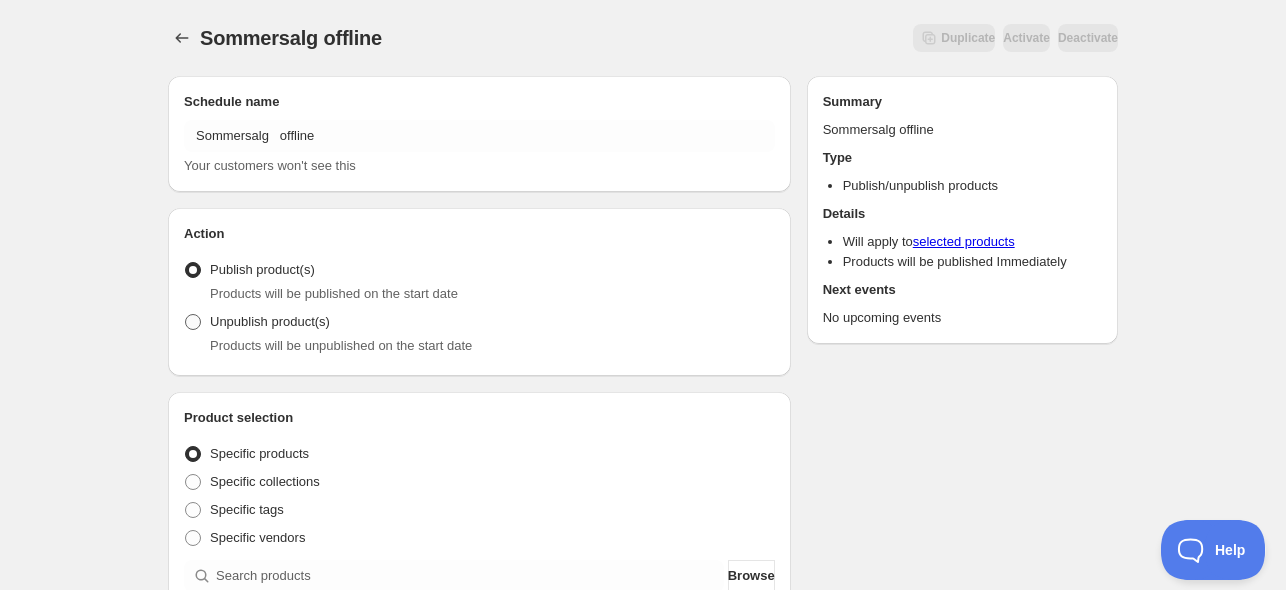 click on "Unpublish product(s)" at bounding box center (270, 321) 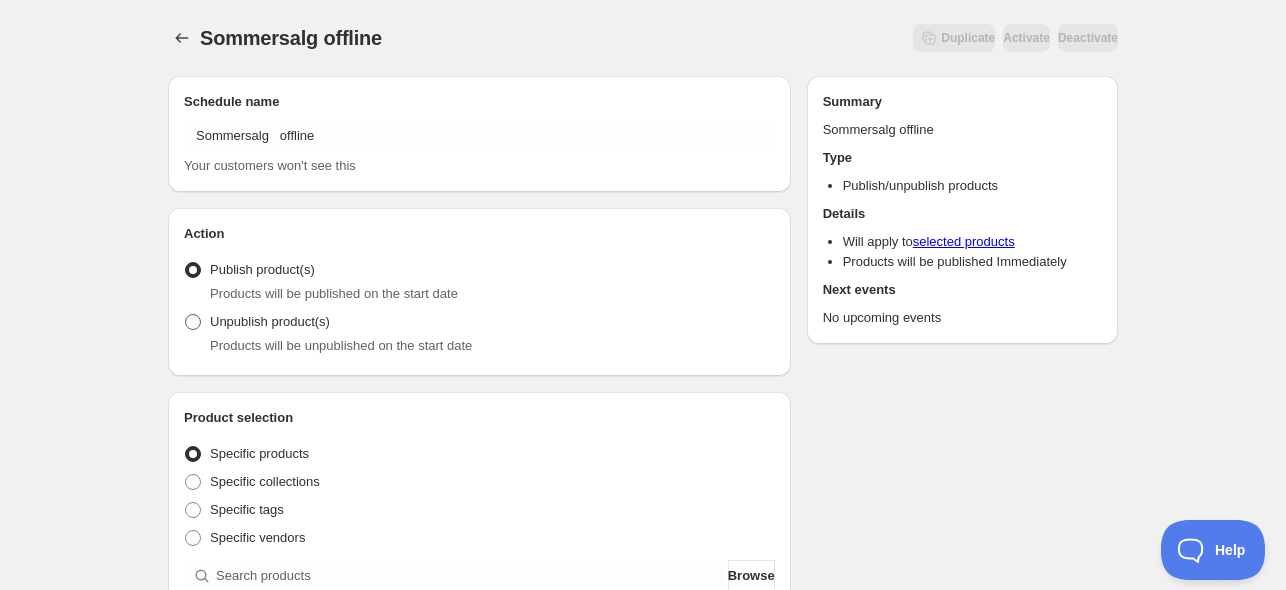 radio on "true" 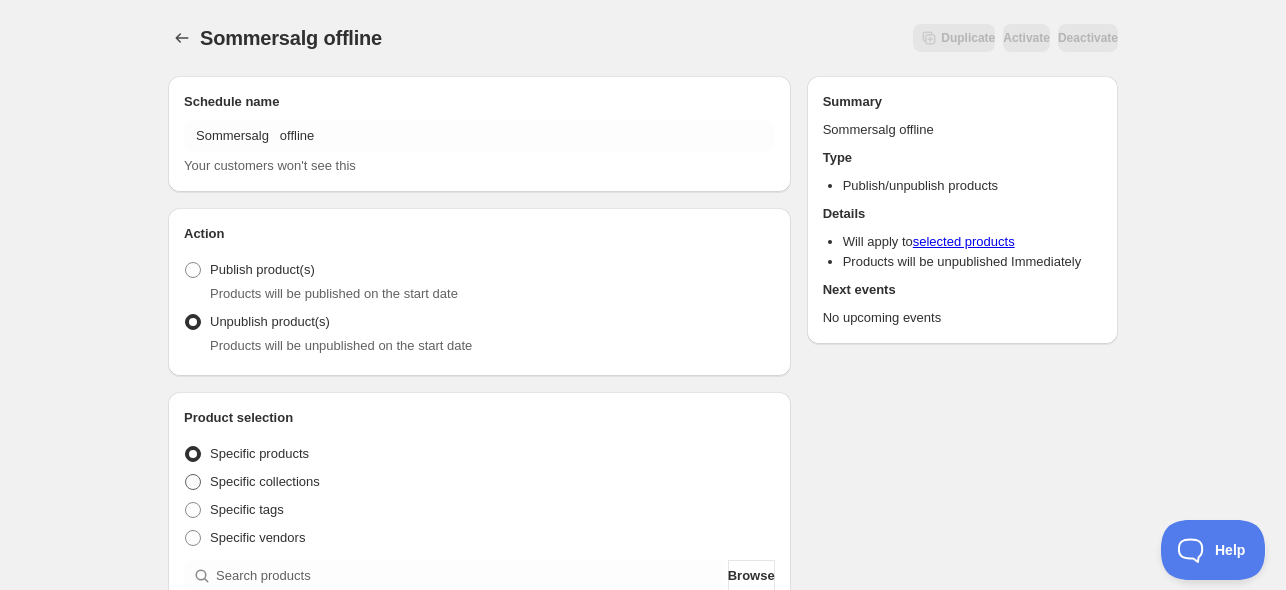 click on "Specific collections" at bounding box center (265, 481) 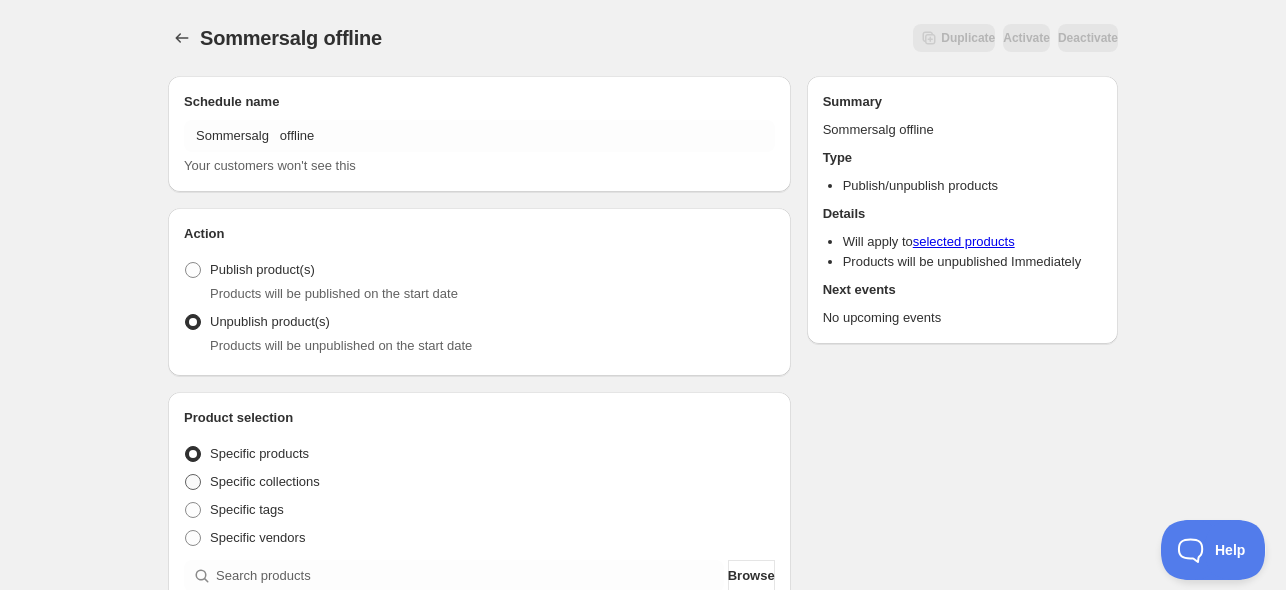radio on "true" 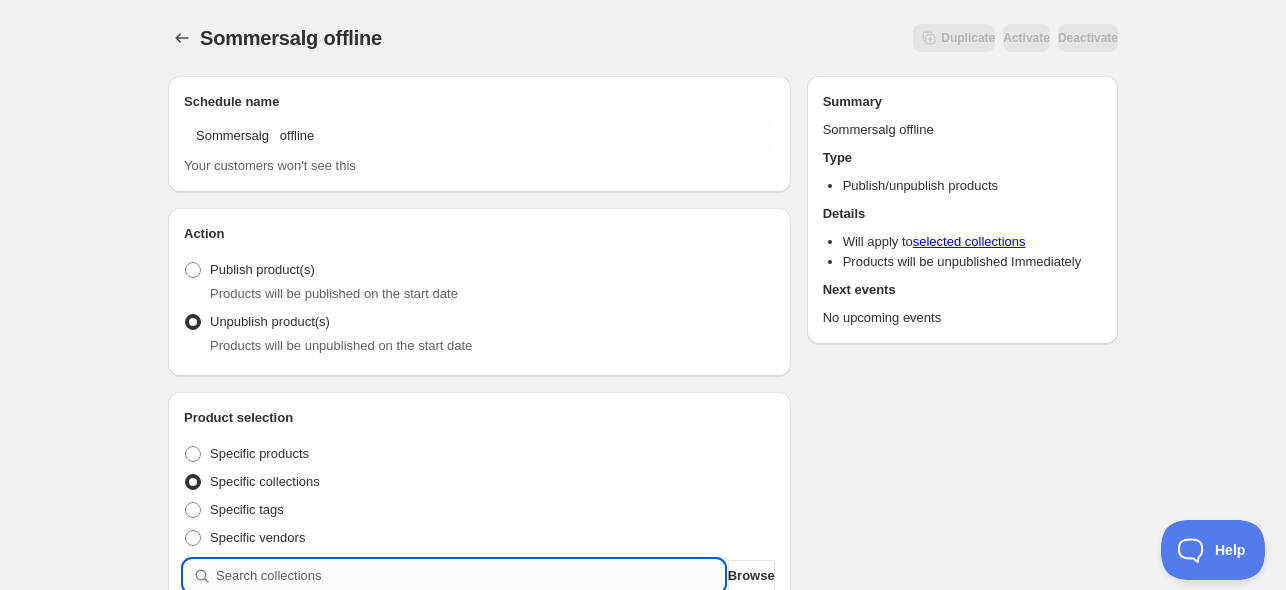 click at bounding box center (470, 576) 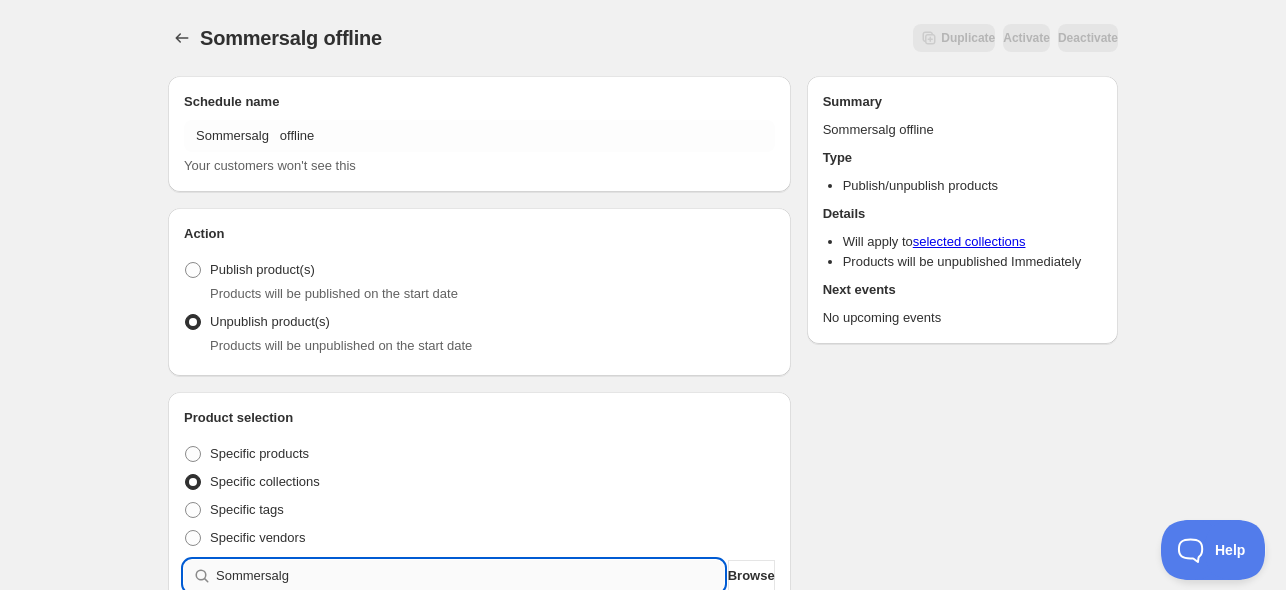 type 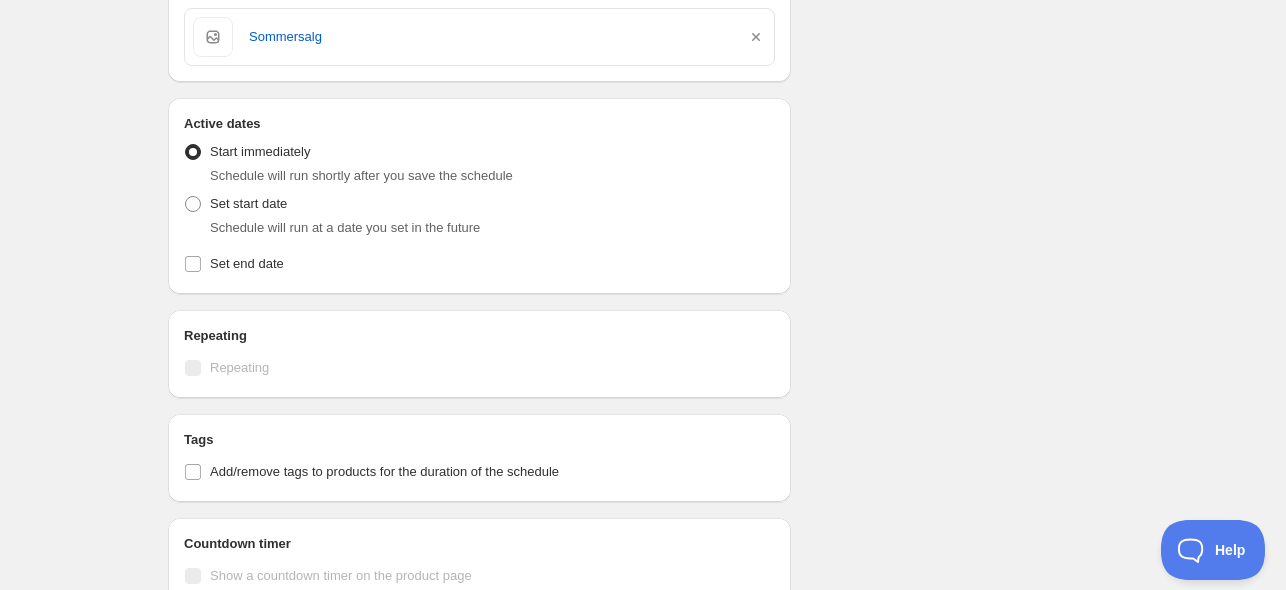 scroll, scrollTop: 992, scrollLeft: 0, axis: vertical 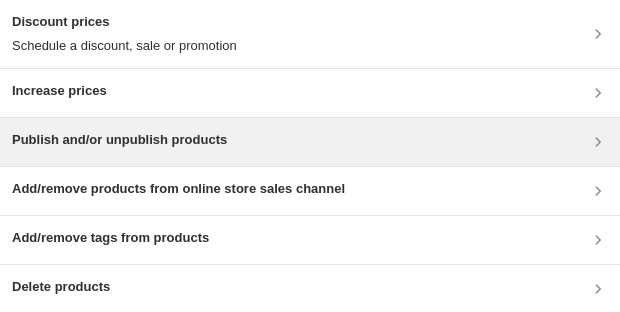 click on "Publish and/or unpublish products" at bounding box center (119, 140) 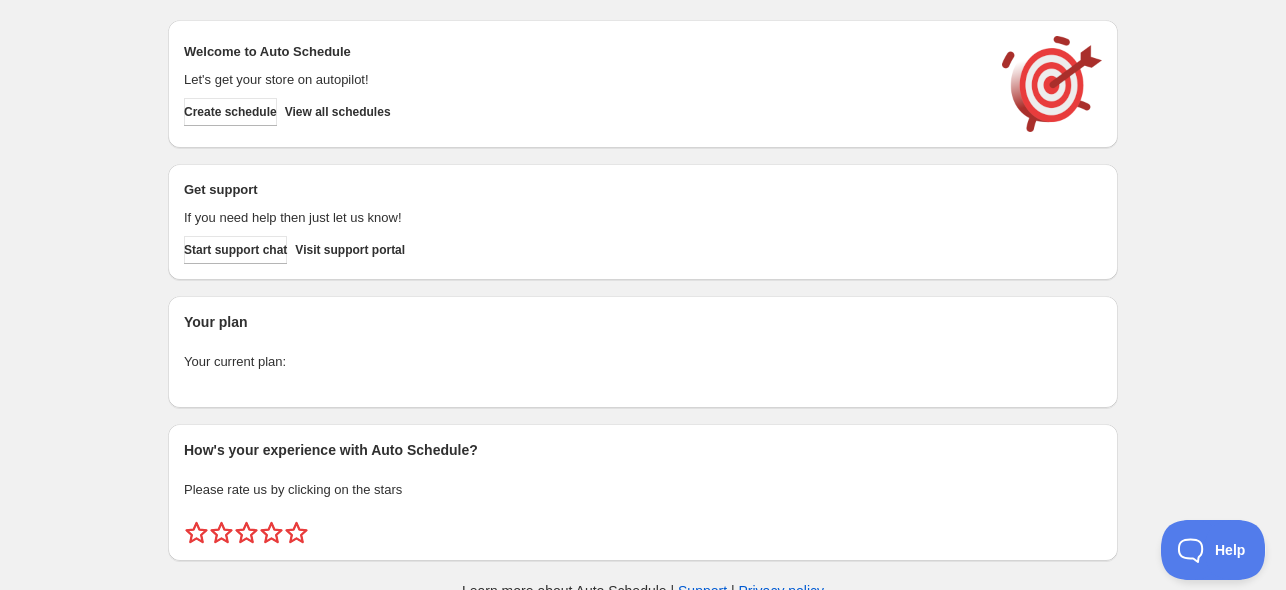scroll, scrollTop: 0, scrollLeft: 0, axis: both 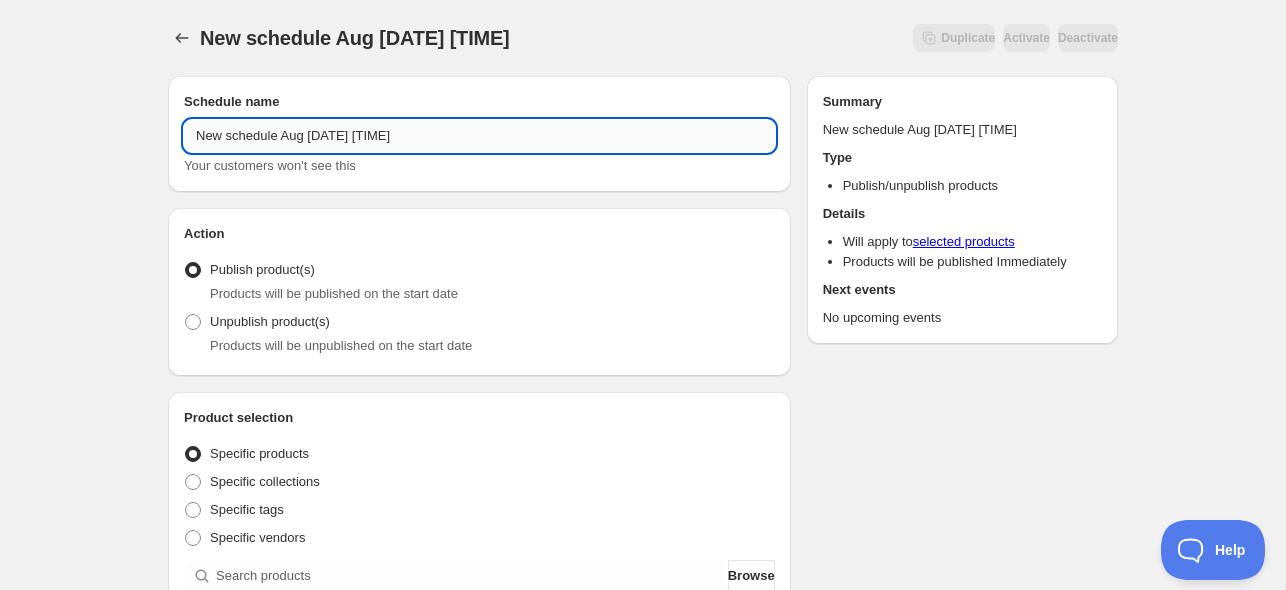 click on "New schedule Aug [DATE] [TIME]" at bounding box center [479, 136] 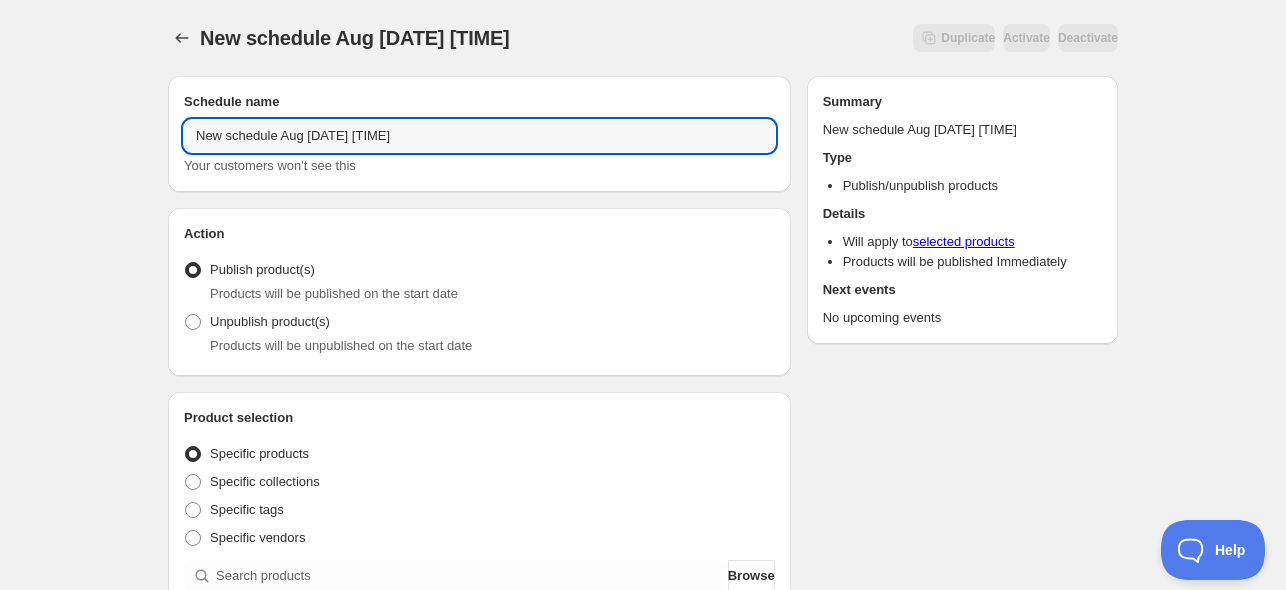 drag, startPoint x: 212, startPoint y: 132, endPoint x: 94, endPoint y: 127, distance: 118.10589 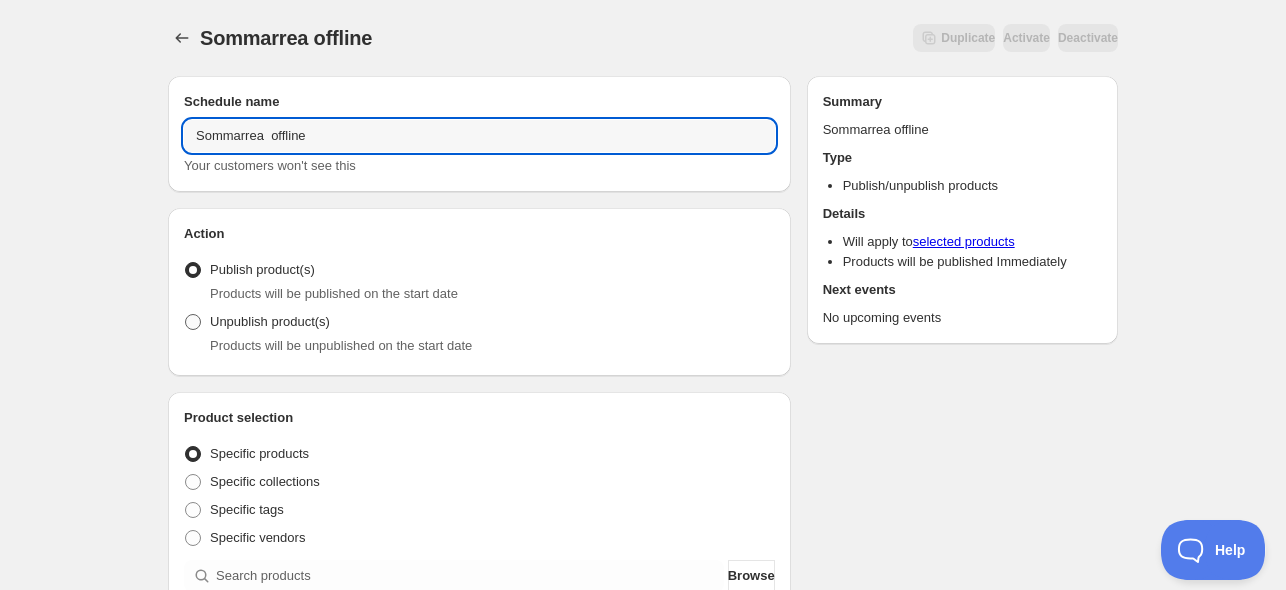 type on "Sommarrea  offline" 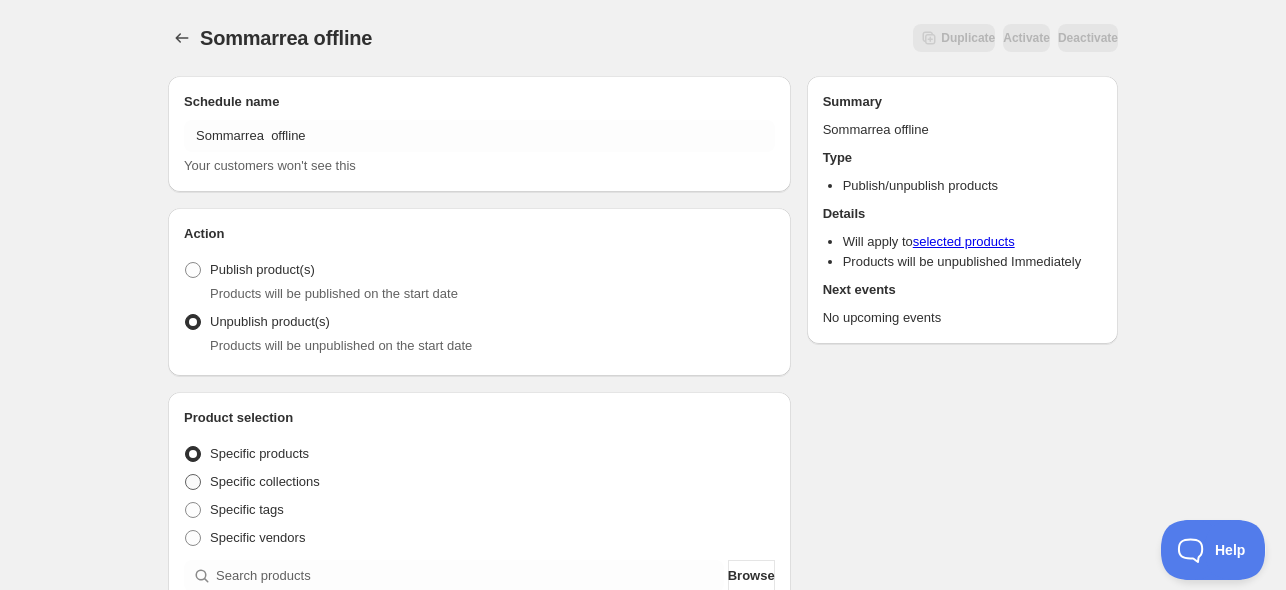 click on "Specific collections" at bounding box center (265, 481) 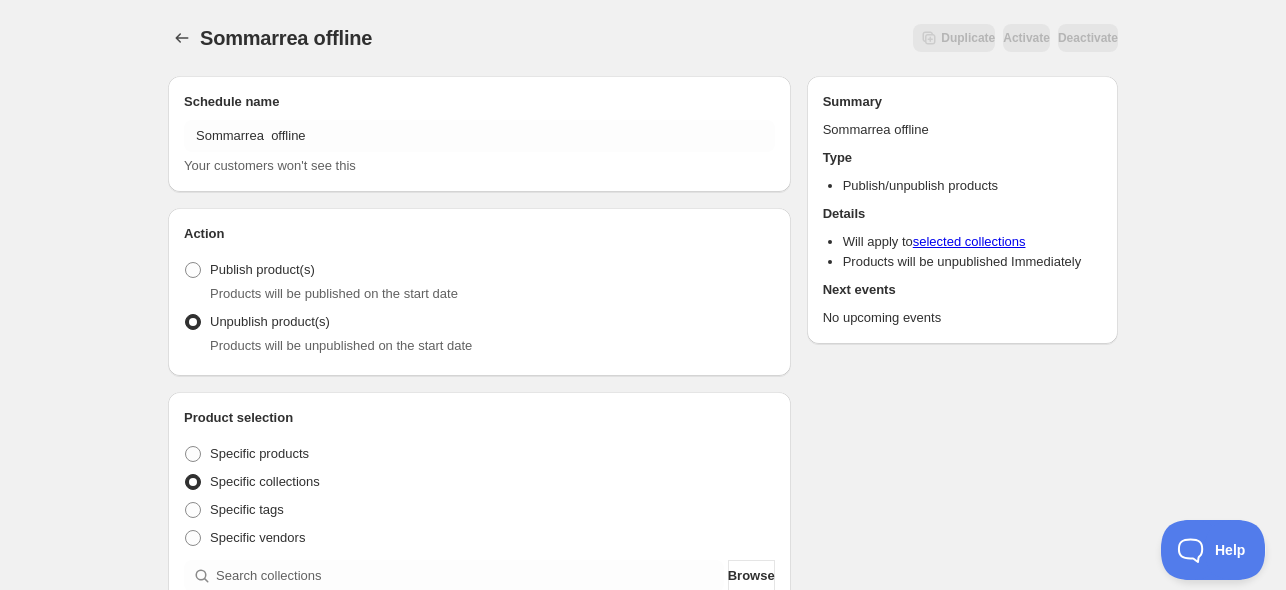 scroll, scrollTop: 400, scrollLeft: 0, axis: vertical 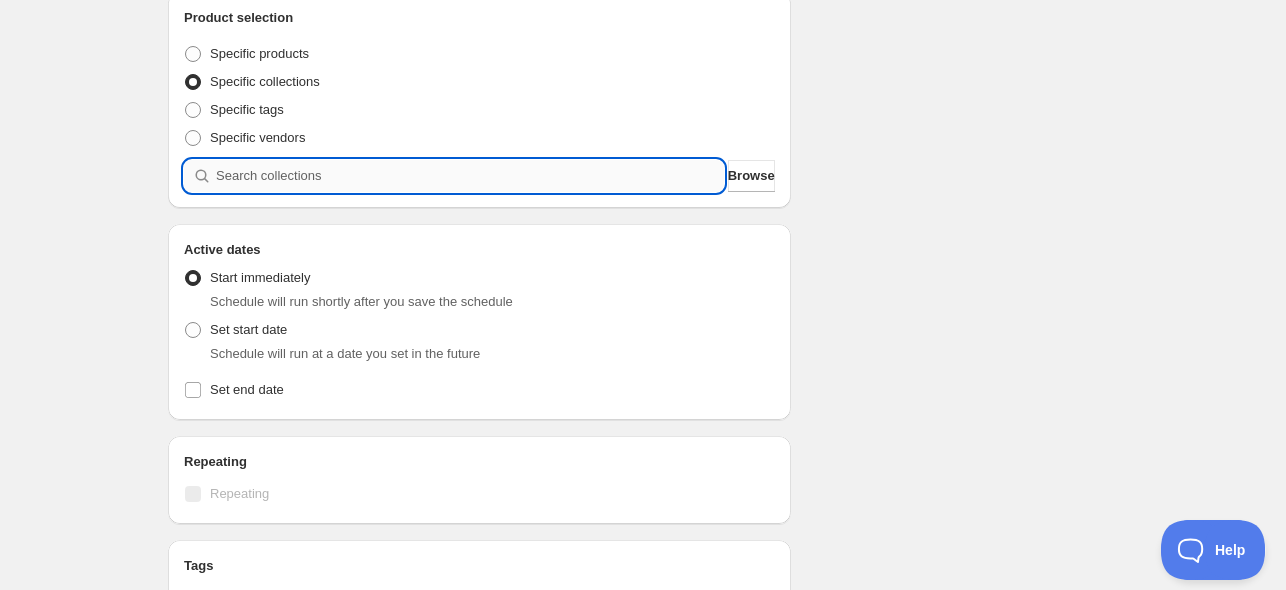 click at bounding box center (470, 176) 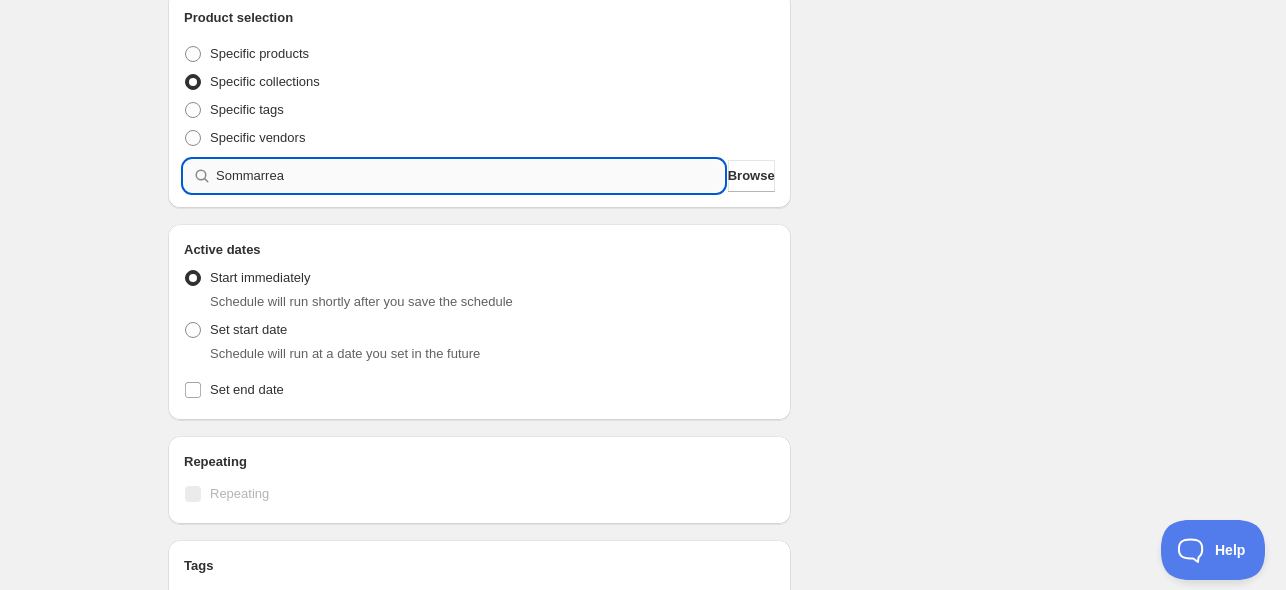 type 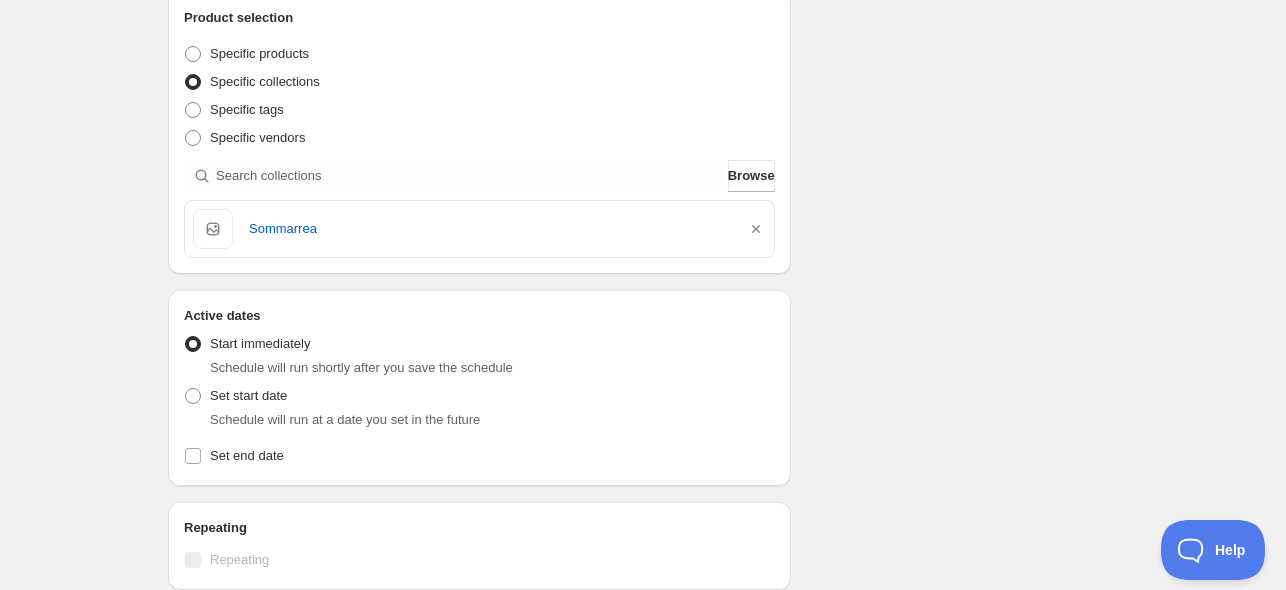 click on "Sommarrea  offline. This page is ready Sommarrea  offline Duplicate Activate Deactivate More actions Duplicate Activate Deactivate Submit Schedule name Sommarrea  offline Your customers won't see this Action Action Publish product(s) Products will be published on the start date Unpublish product(s) Products will be unpublished on the start date Product selection Entity type Specific products Specific collections Specific tags Specific vendors Browse Sommarrea Active dates Active Date Type Start immediately Schedule will run shortly after you save the schedule Set start date Schedule will run at a date you set in the future Set end date Repeating Repeating Ok Cancel Every 1 Date range Days Weeks Months Years Days Ends Never On specific date After a number of occurances Tags Add/remove tags to products for the duration of the schedule Countdown timer Show a countdown timer on the product page Open theme editor Anything else? Sales channel Add/remove products from online store sales channel Unpublish action Type" at bounding box center [643, 393] 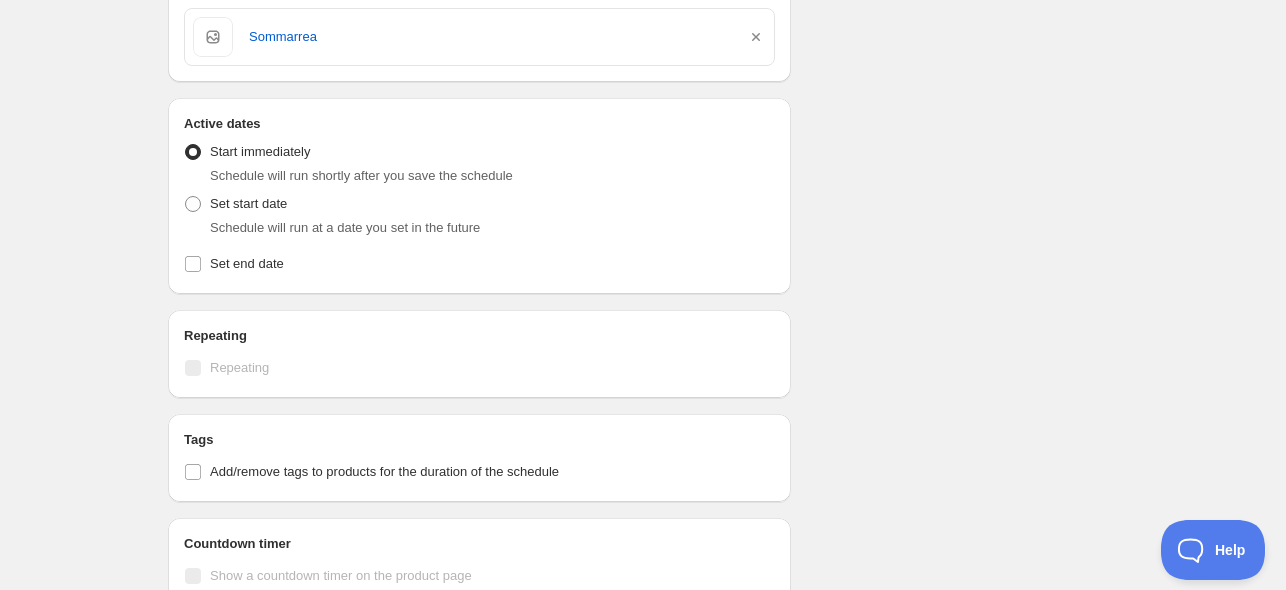 scroll, scrollTop: 192, scrollLeft: 0, axis: vertical 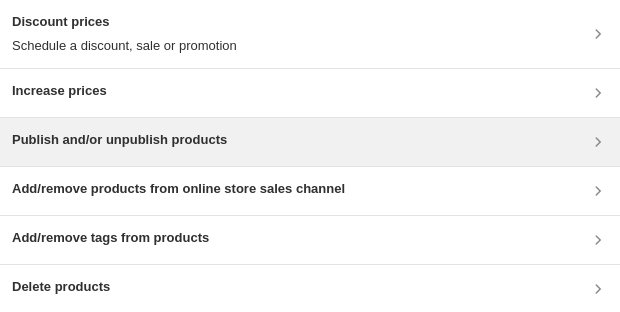 click on "Publish and/or unpublish products" at bounding box center [119, 140] 